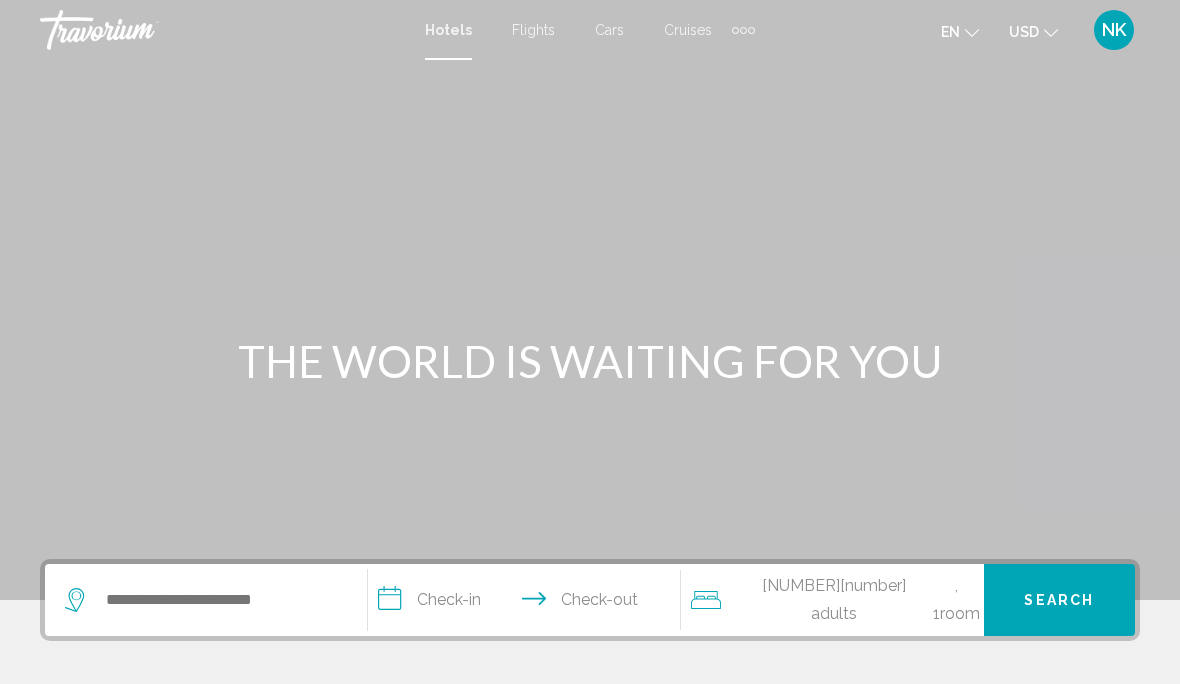 scroll, scrollTop: 0, scrollLeft: 0, axis: both 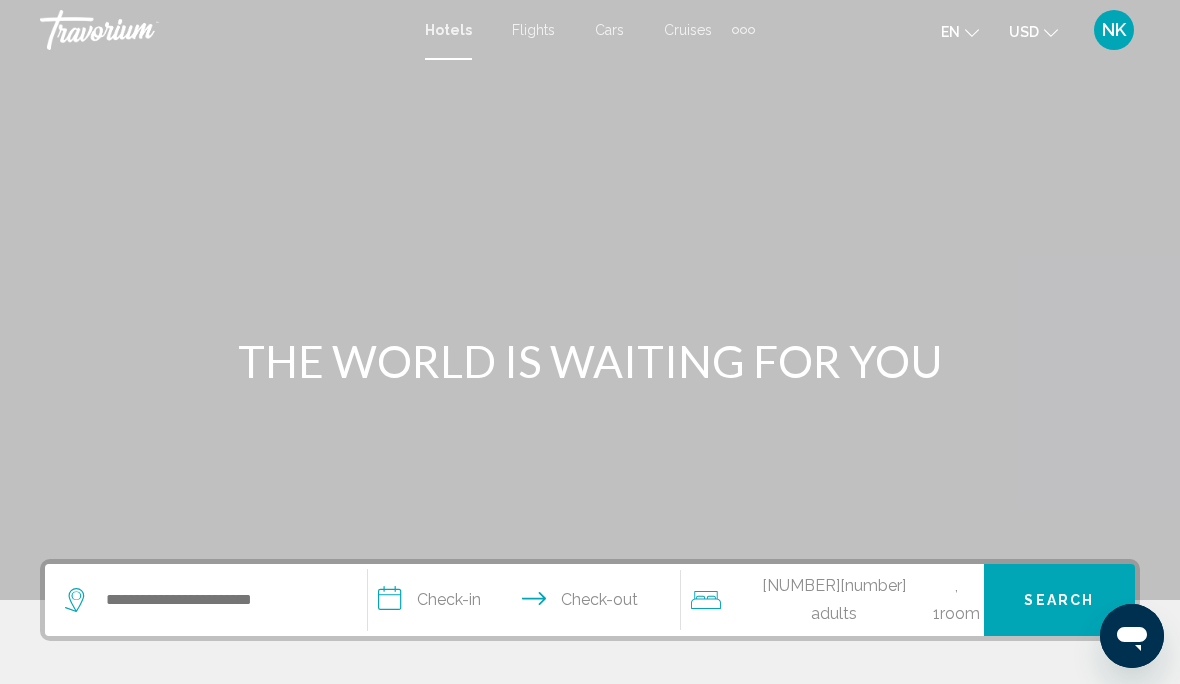 click on "Flights" at bounding box center [533, 30] 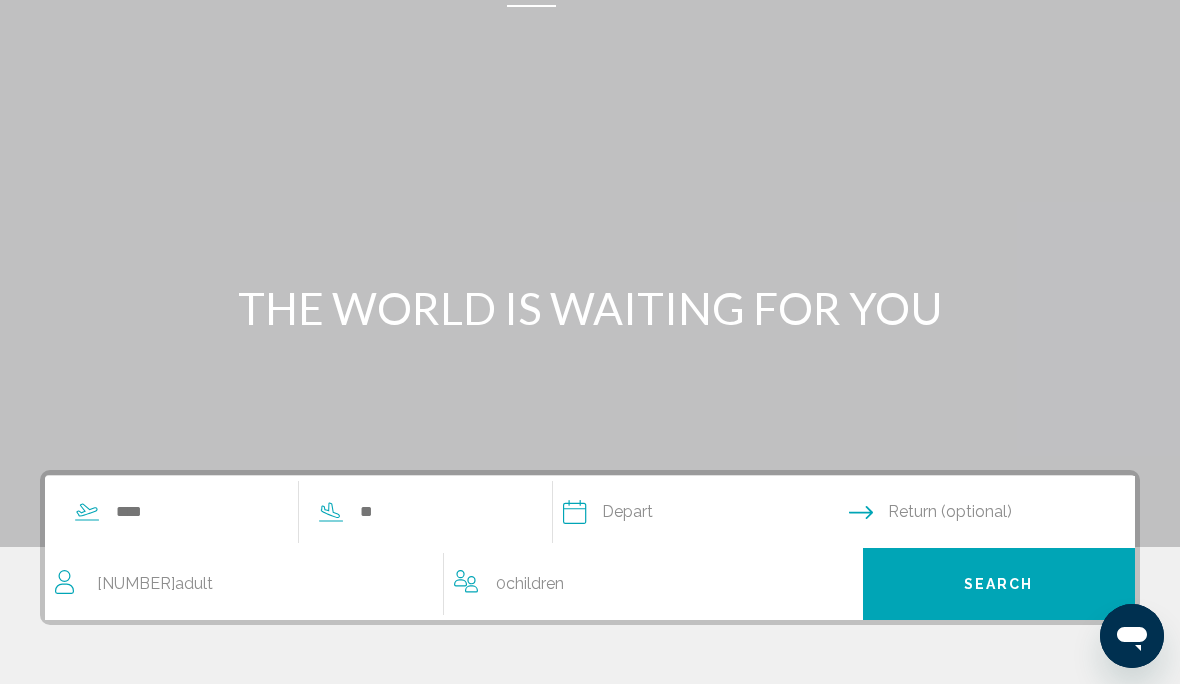 scroll, scrollTop: 62, scrollLeft: 0, axis: vertical 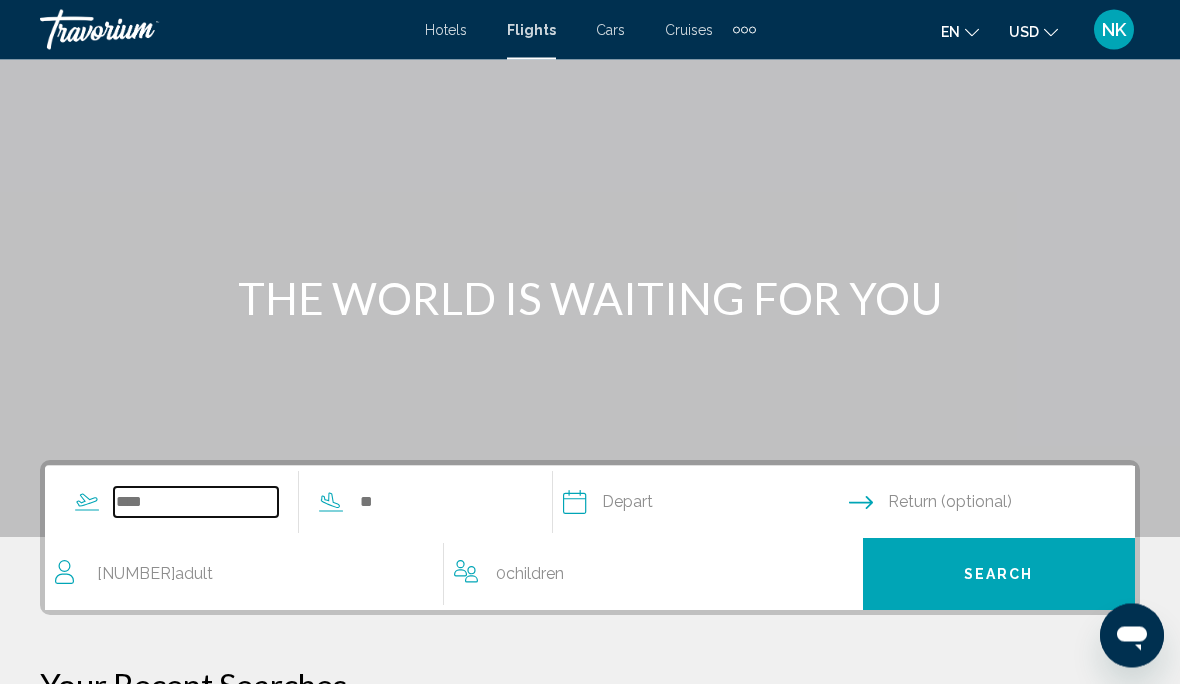 click at bounding box center (196, 503) 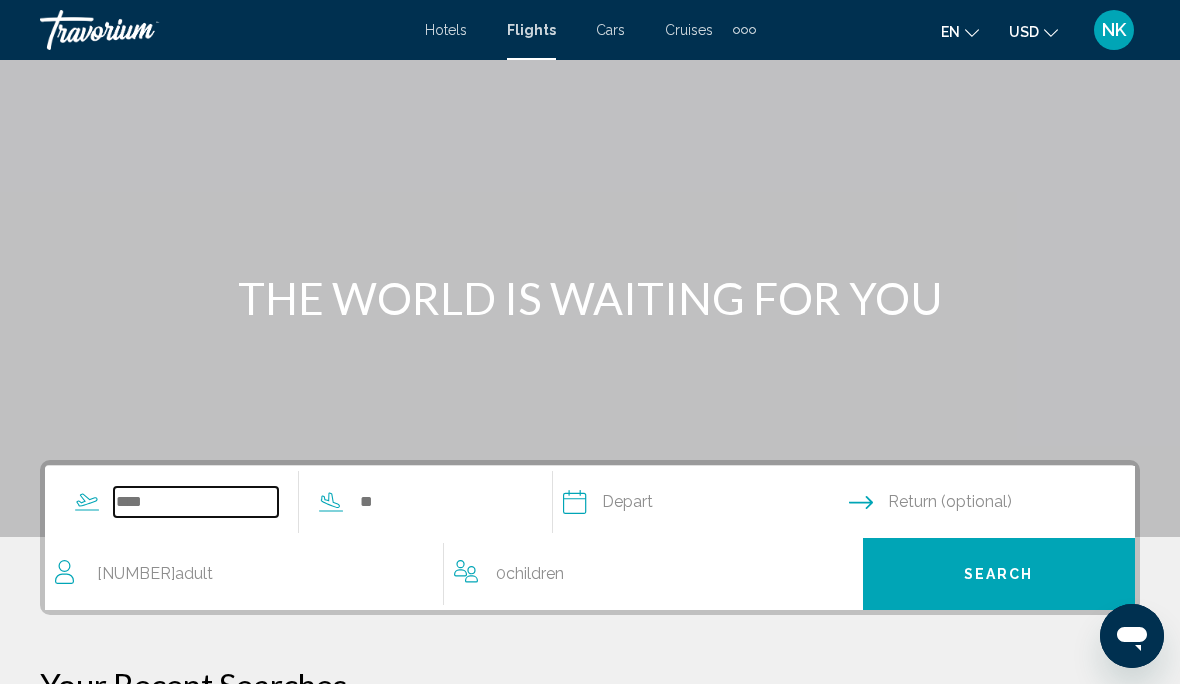 scroll, scrollTop: 62, scrollLeft: 0, axis: vertical 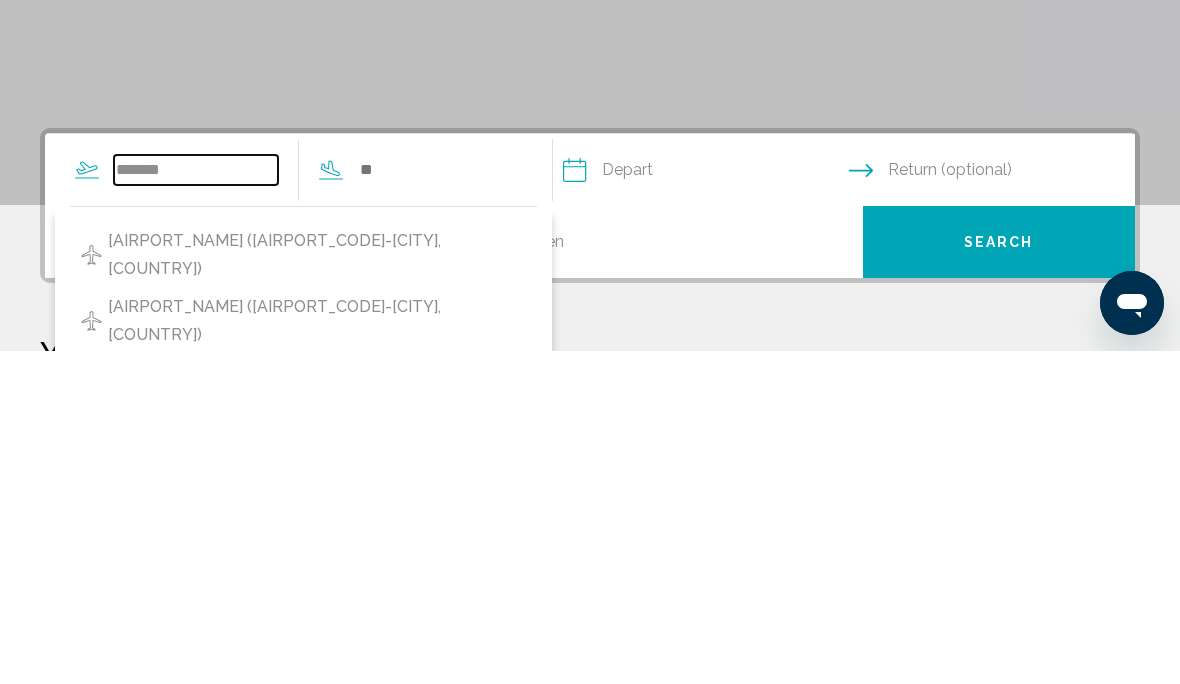type on "*******" 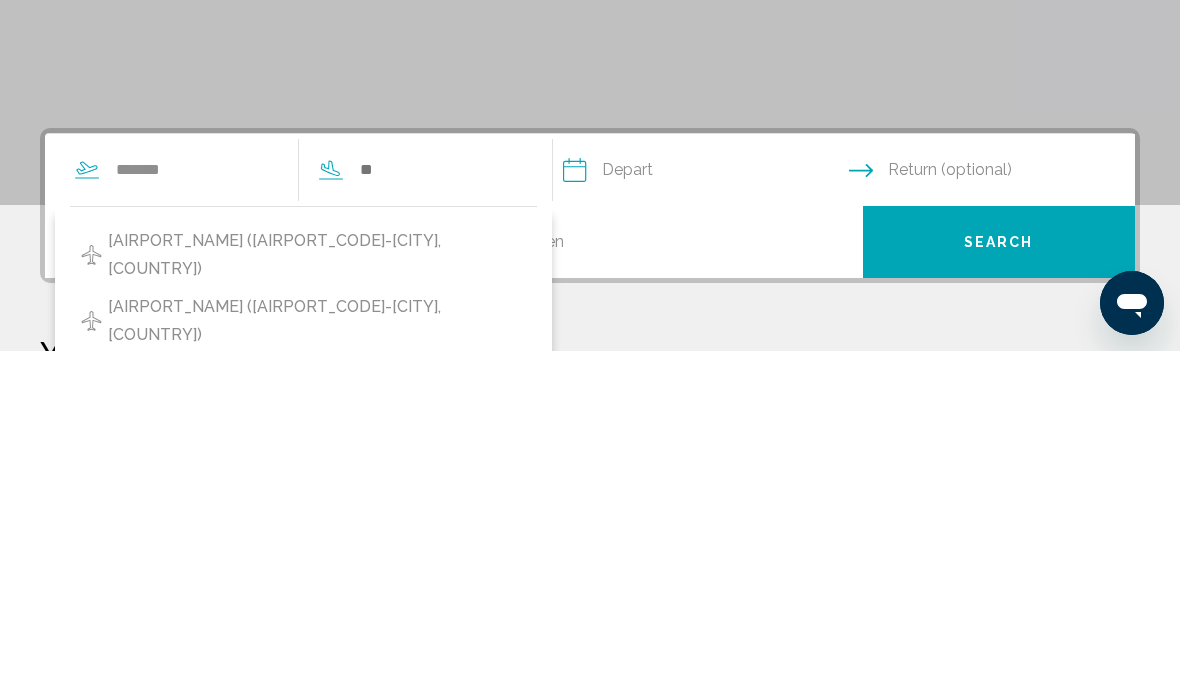 click on "[AIRPORT_NAME] ([AIRPORT_CODE]-[CITY], [COUNTRY])" at bounding box center (317, 588) 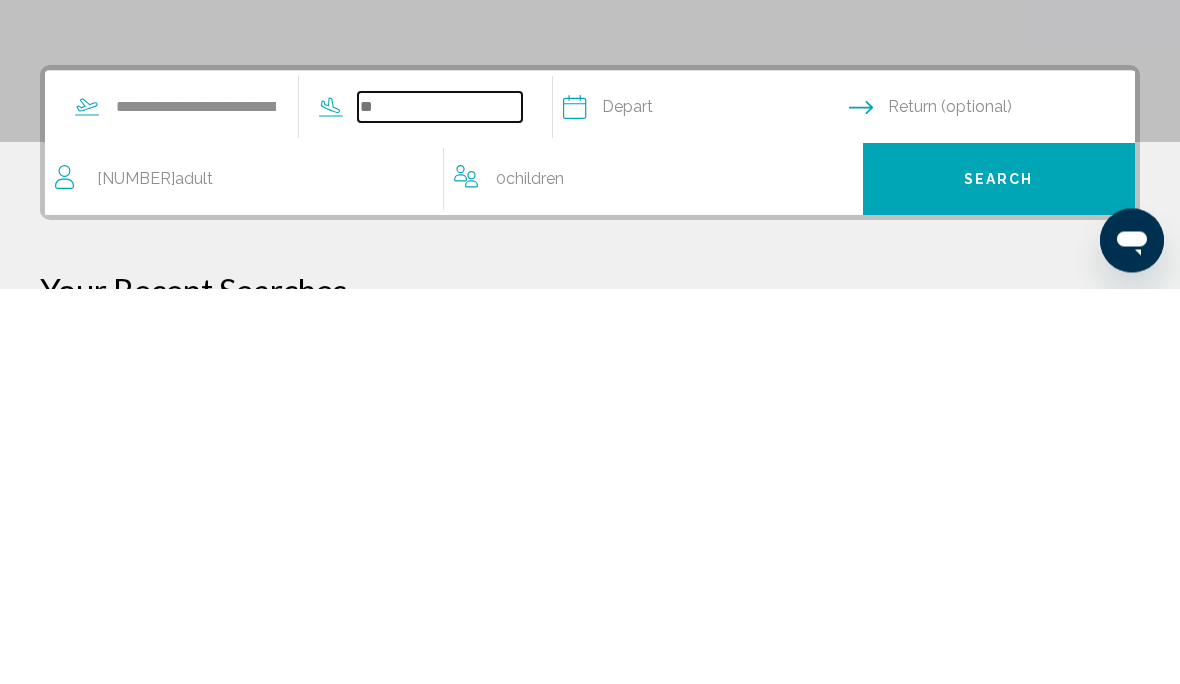 click at bounding box center (440, 503) 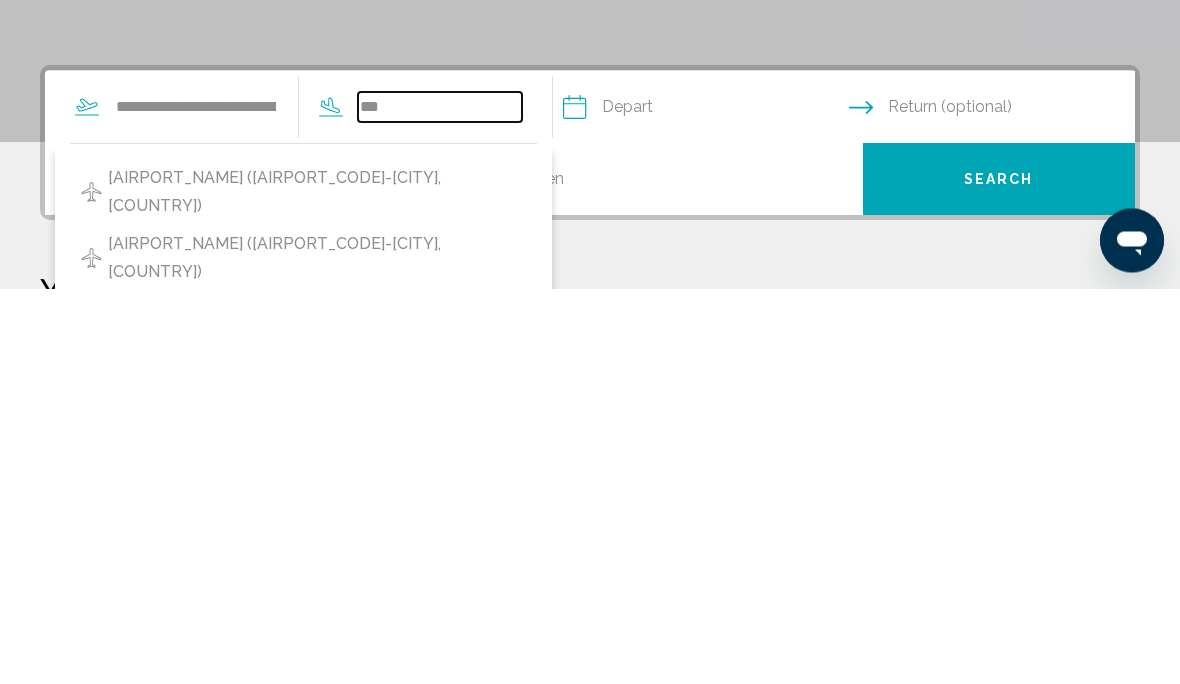type on "***" 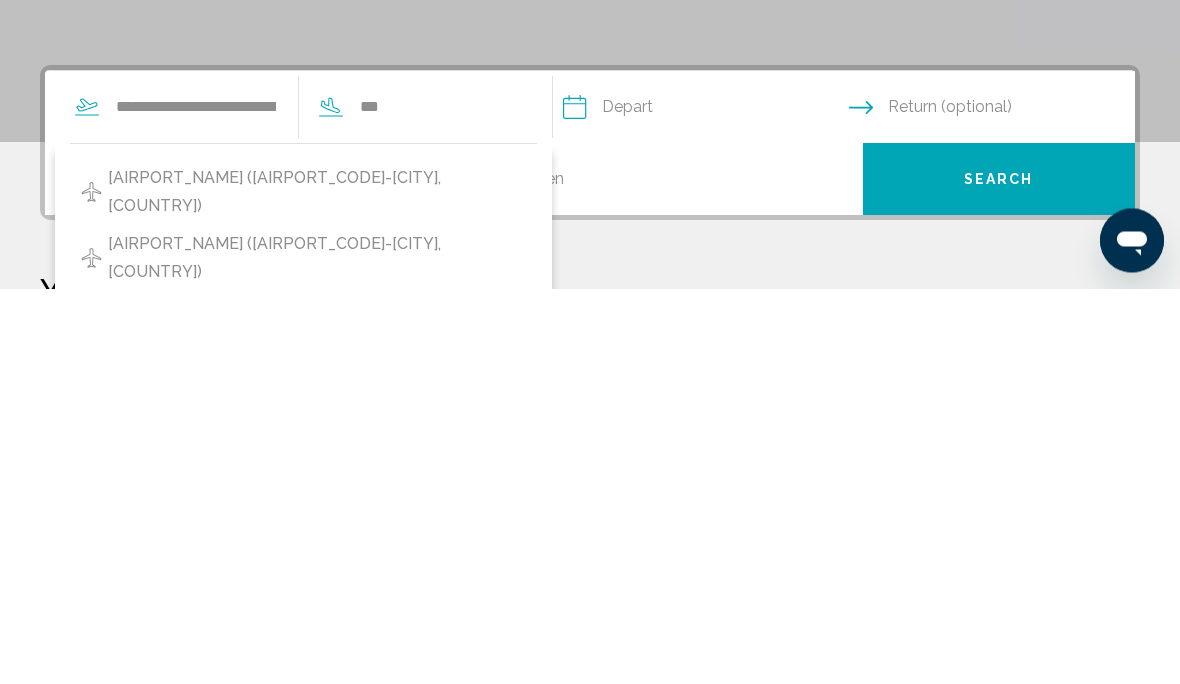 click on "[AIRPORT_NAME] ([AIRPORT_CODE]-[CITY], [COUNTRY])" at bounding box center [317, 588] 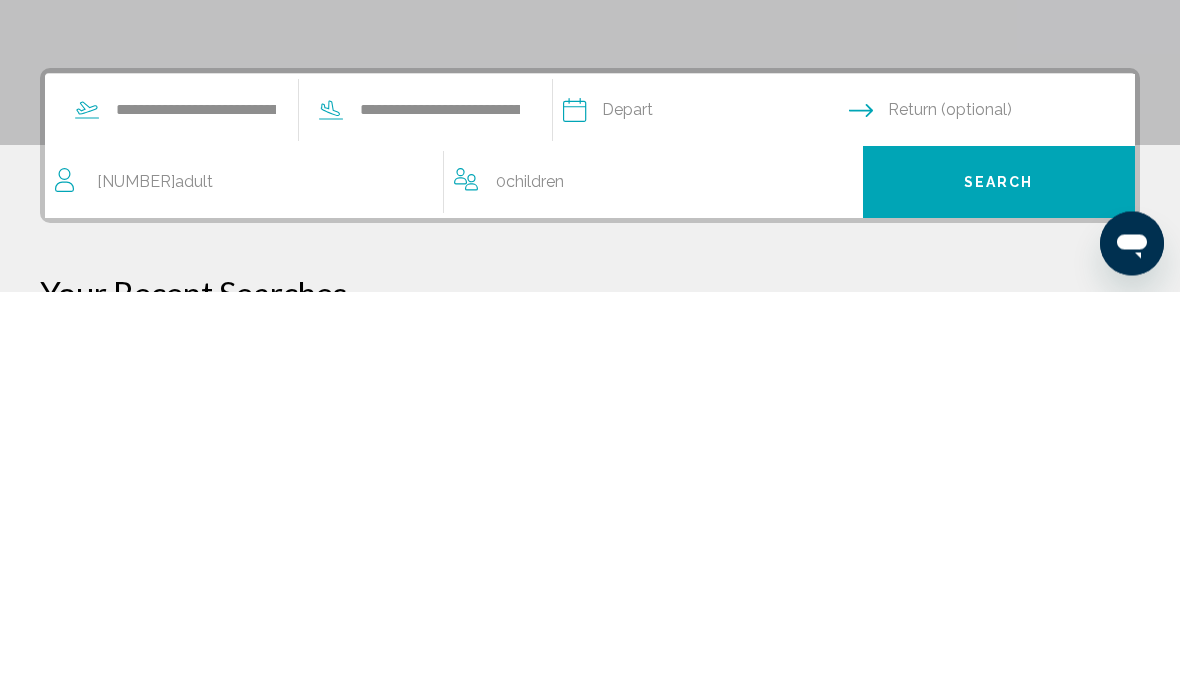 click at bounding box center [705, 506] 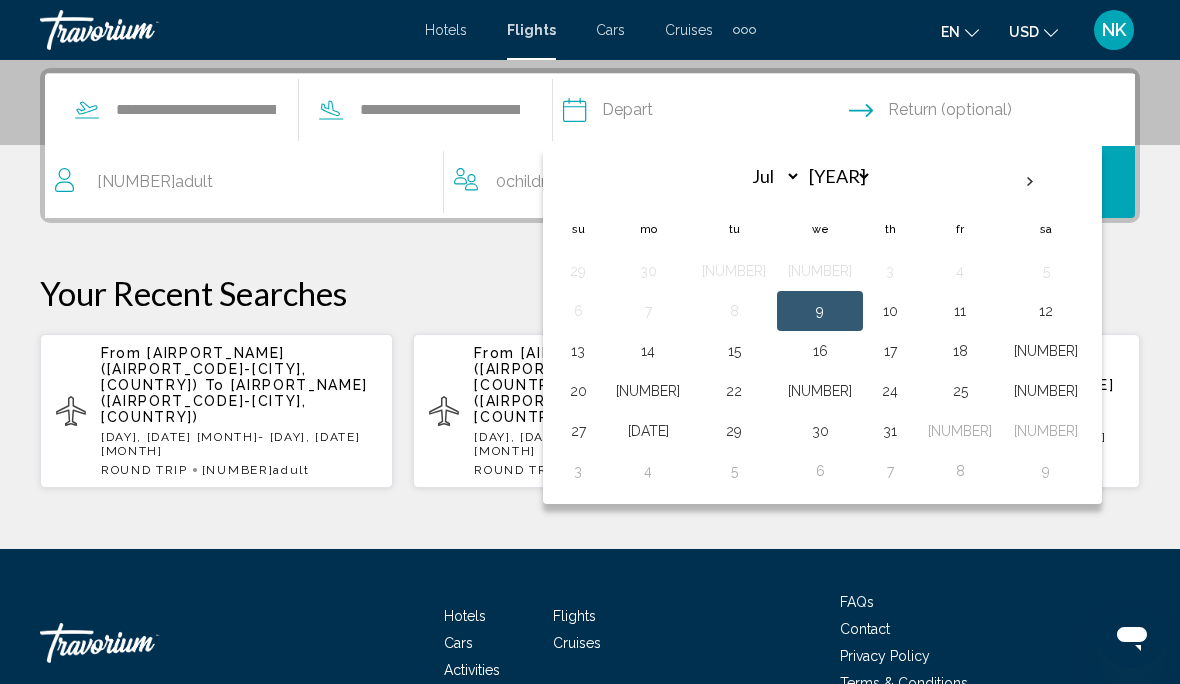 scroll, scrollTop: 455, scrollLeft: 0, axis: vertical 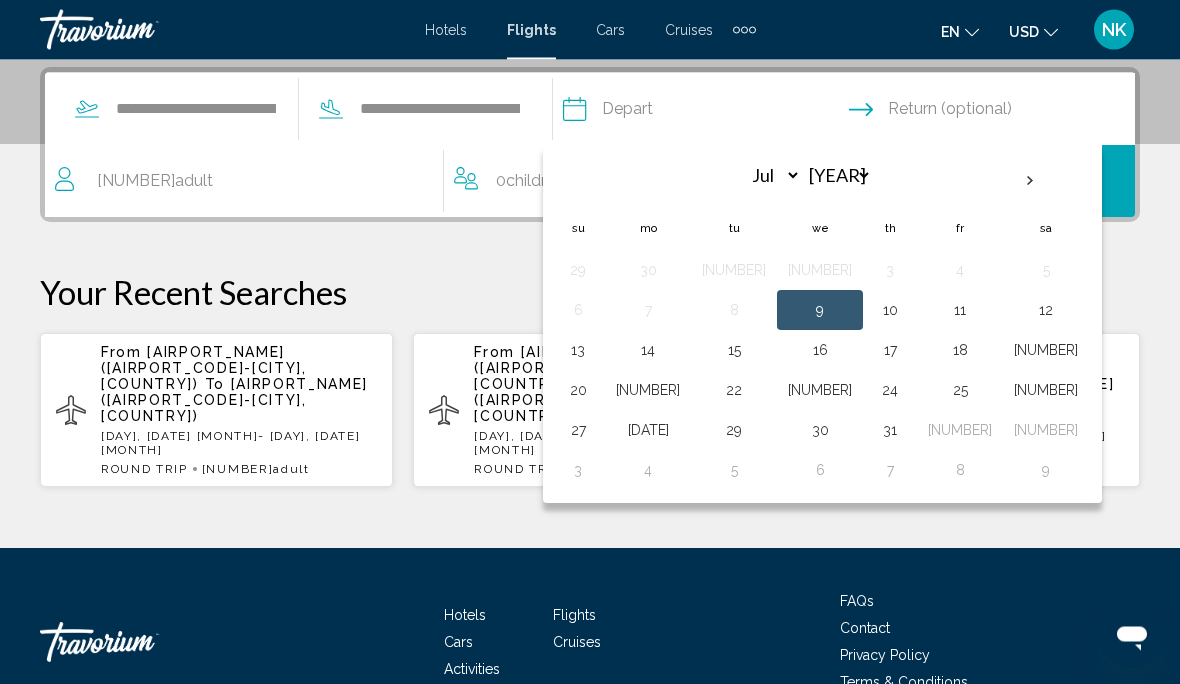 click on "24" at bounding box center (890, 391) 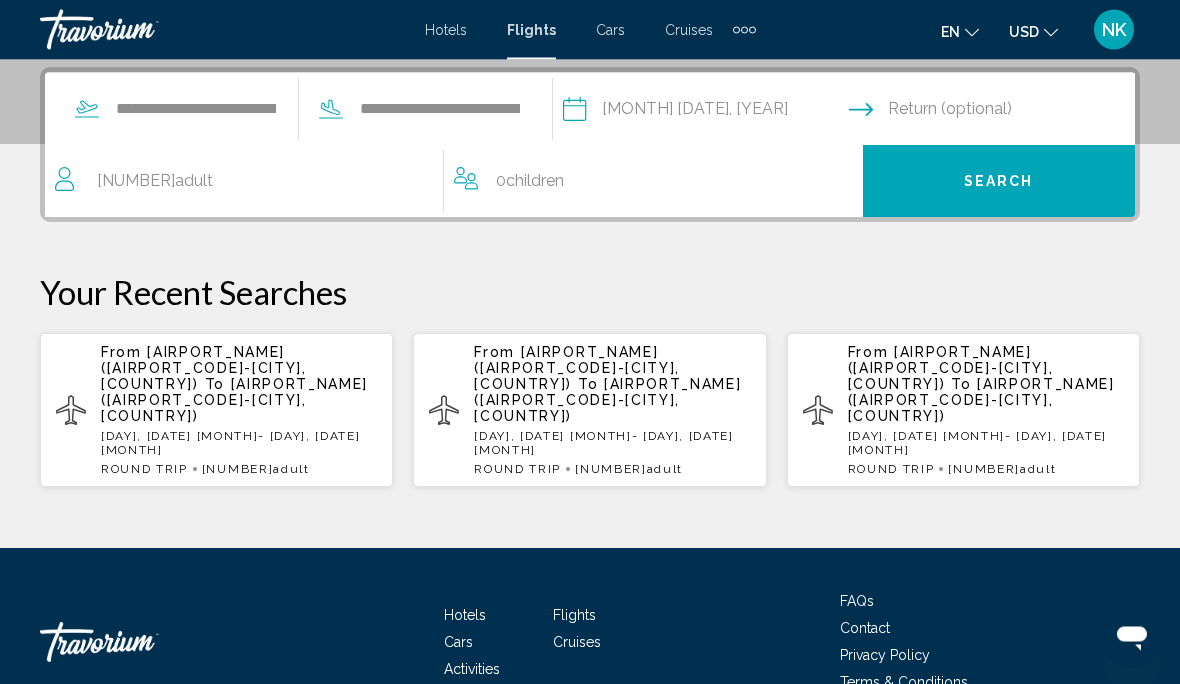 scroll, scrollTop: 455, scrollLeft: 0, axis: vertical 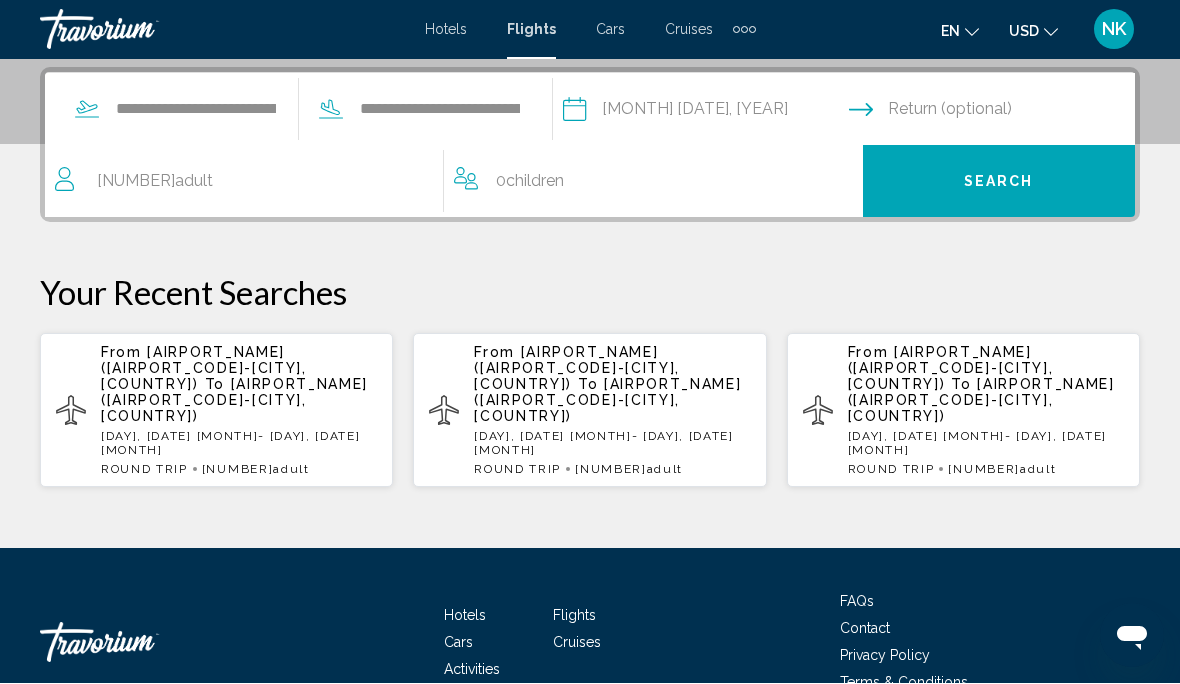 click at bounding box center [996, 113] 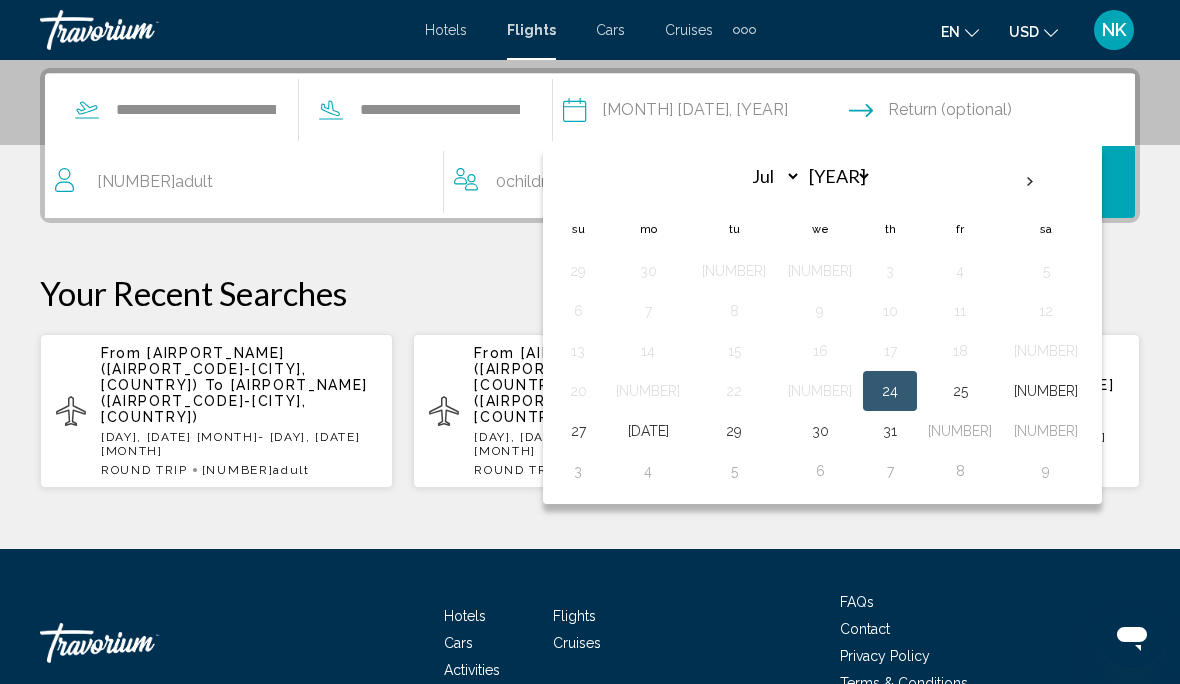 click on "28" at bounding box center (648, 431) 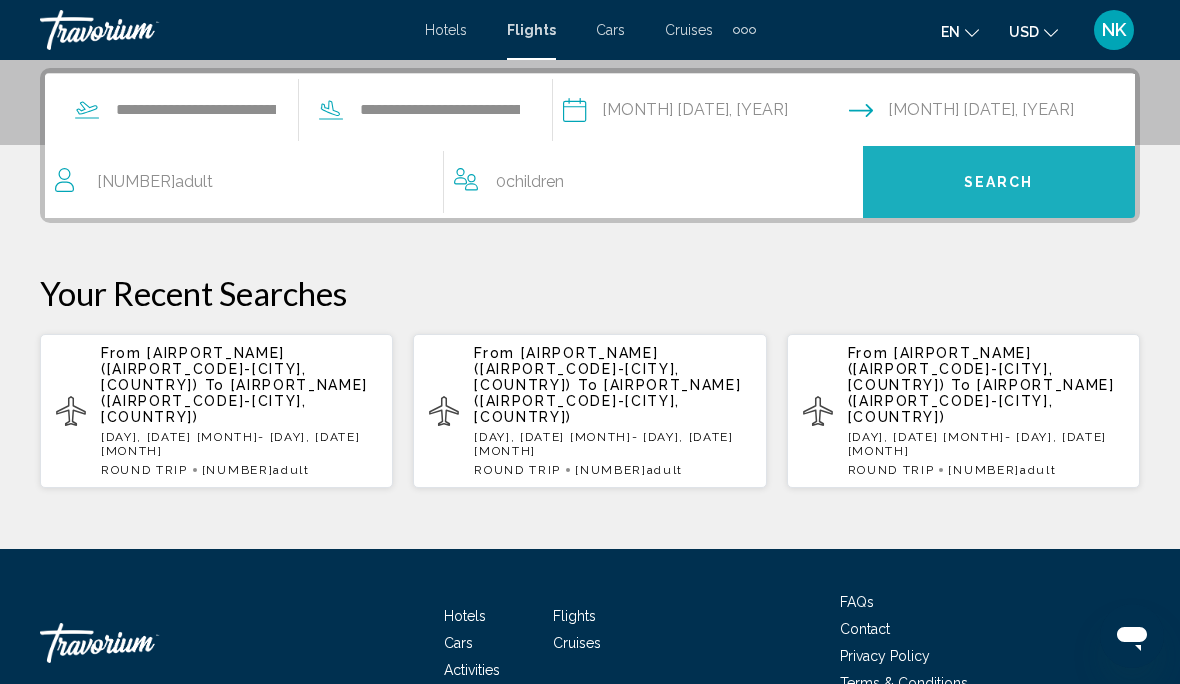 click on "Search" at bounding box center [999, 183] 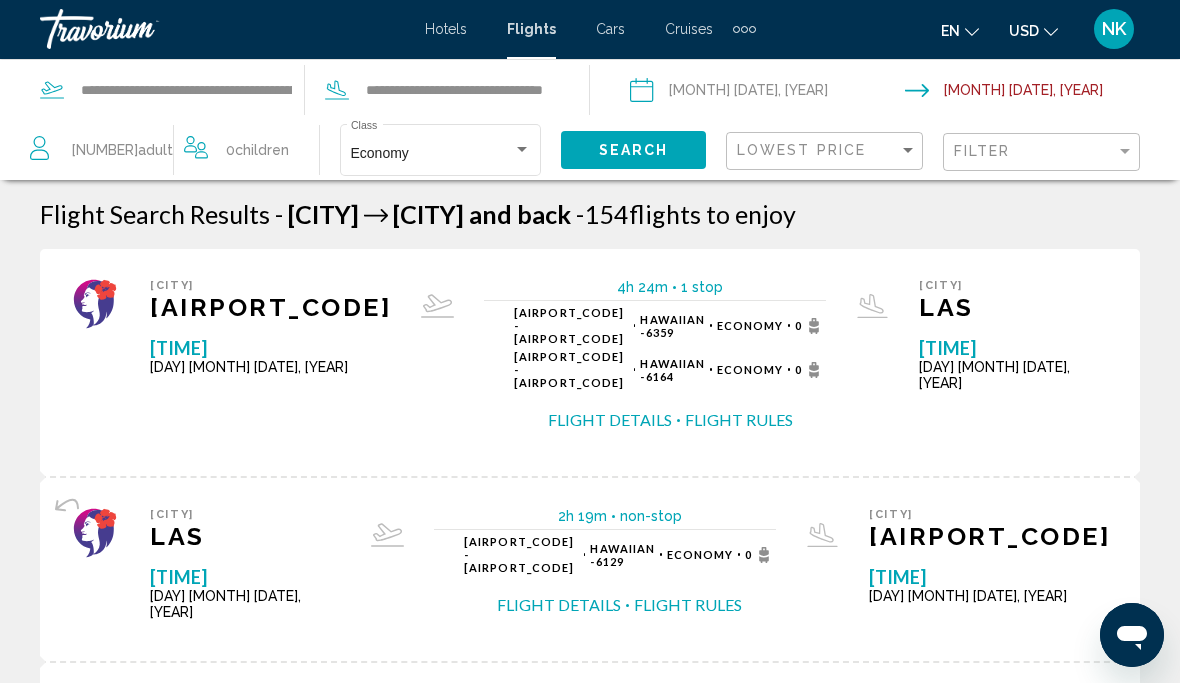 scroll, scrollTop: 1, scrollLeft: 0, axis: vertical 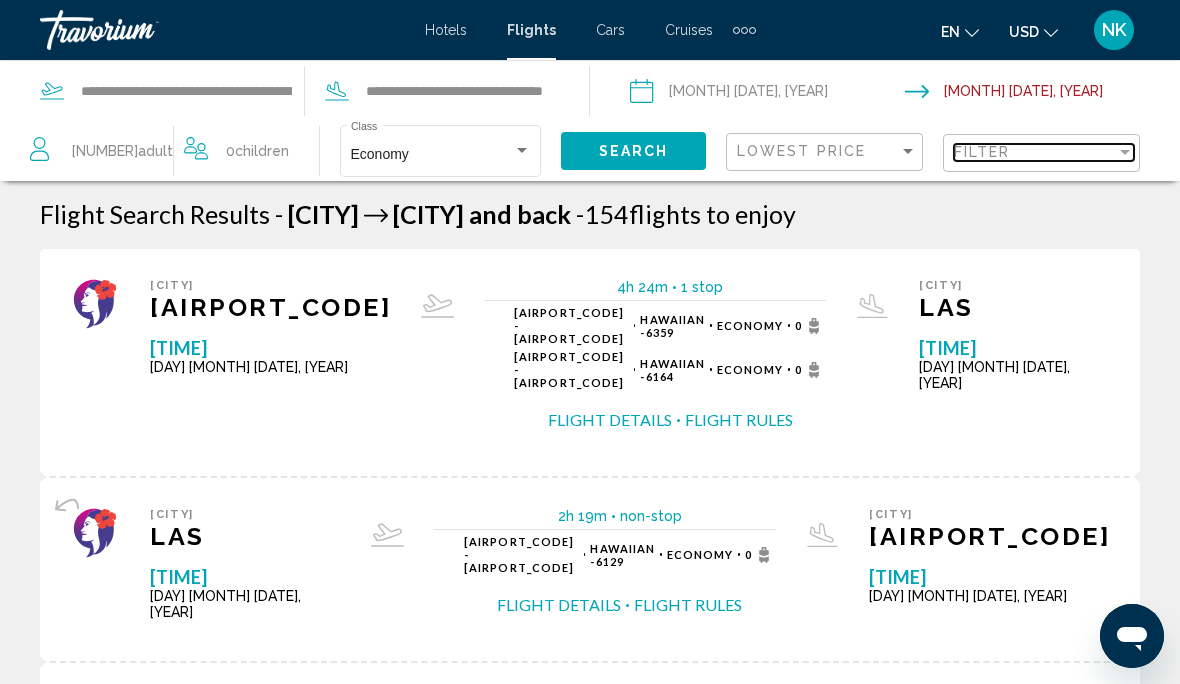 click at bounding box center [1125, 152] 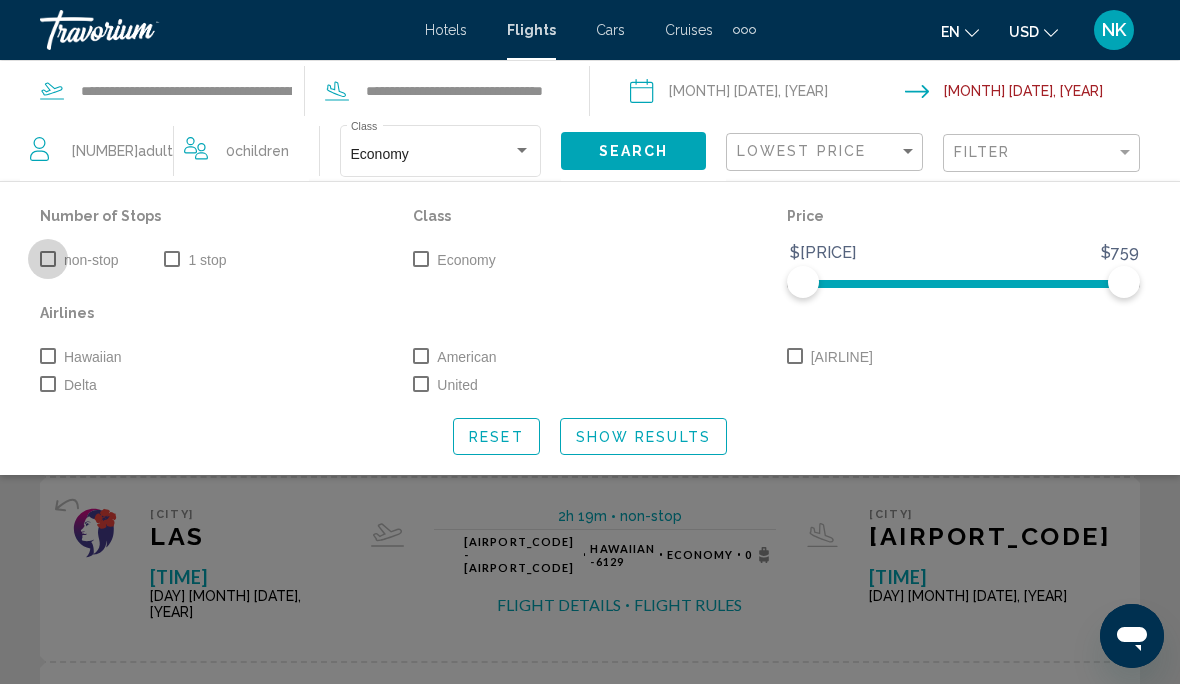 click at bounding box center (48, 259) 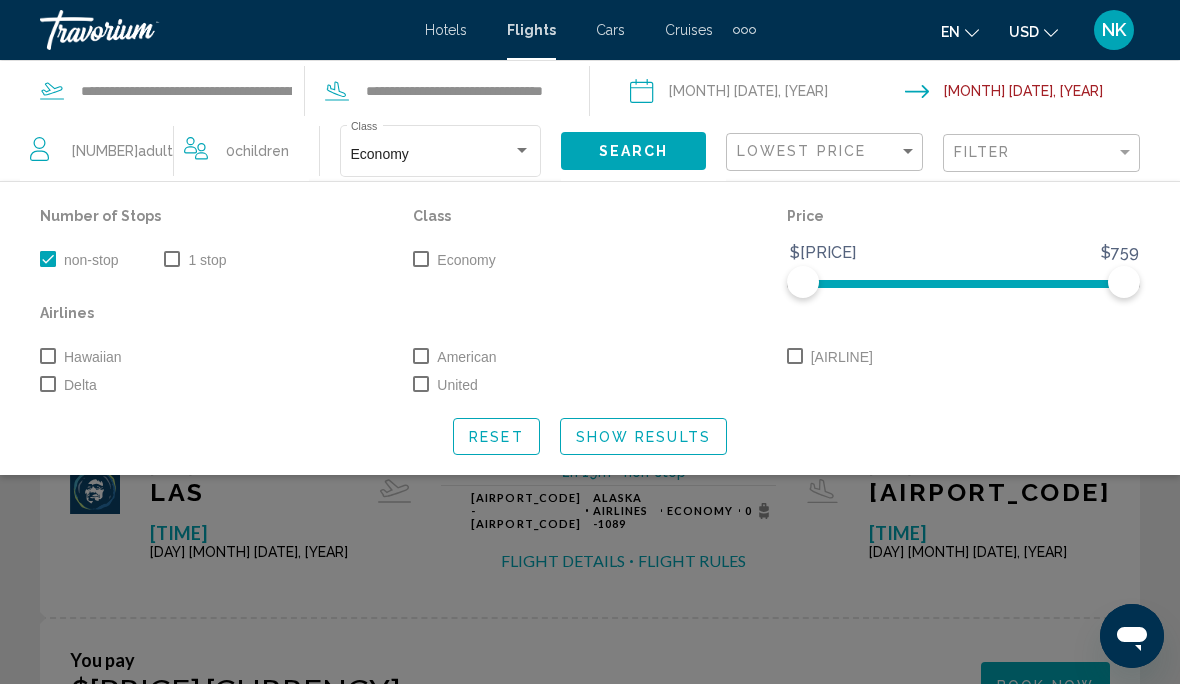 click on "Show Results" at bounding box center [643, 437] 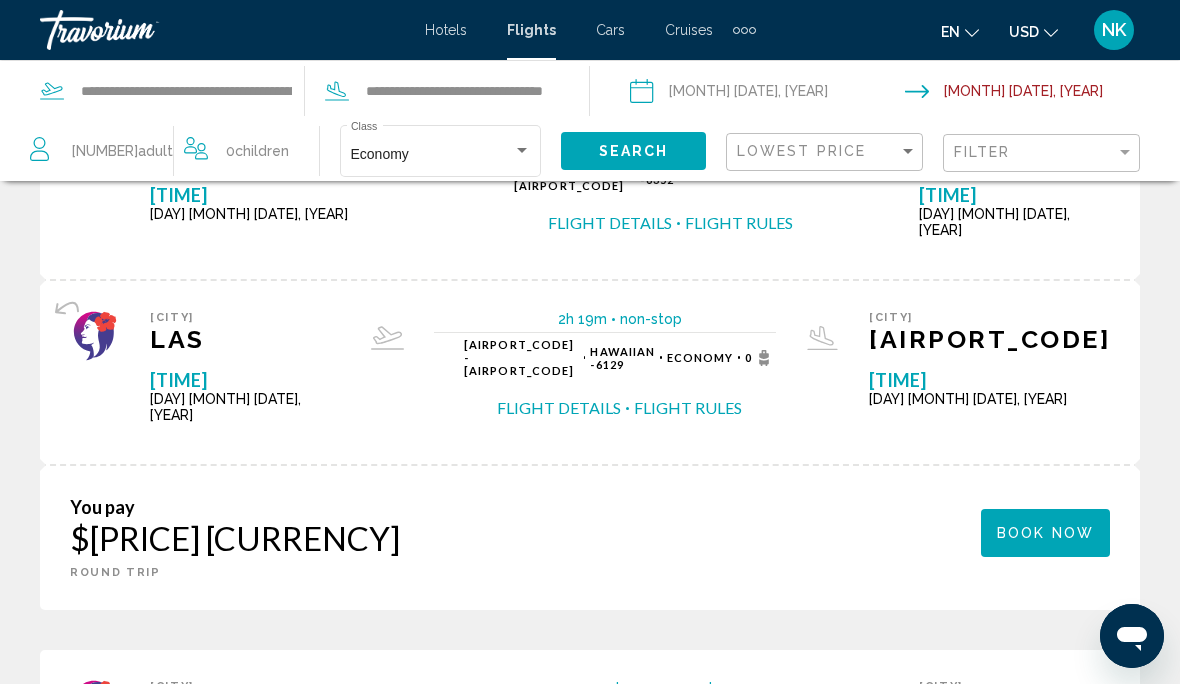scroll, scrollTop: 1261, scrollLeft: 0, axis: vertical 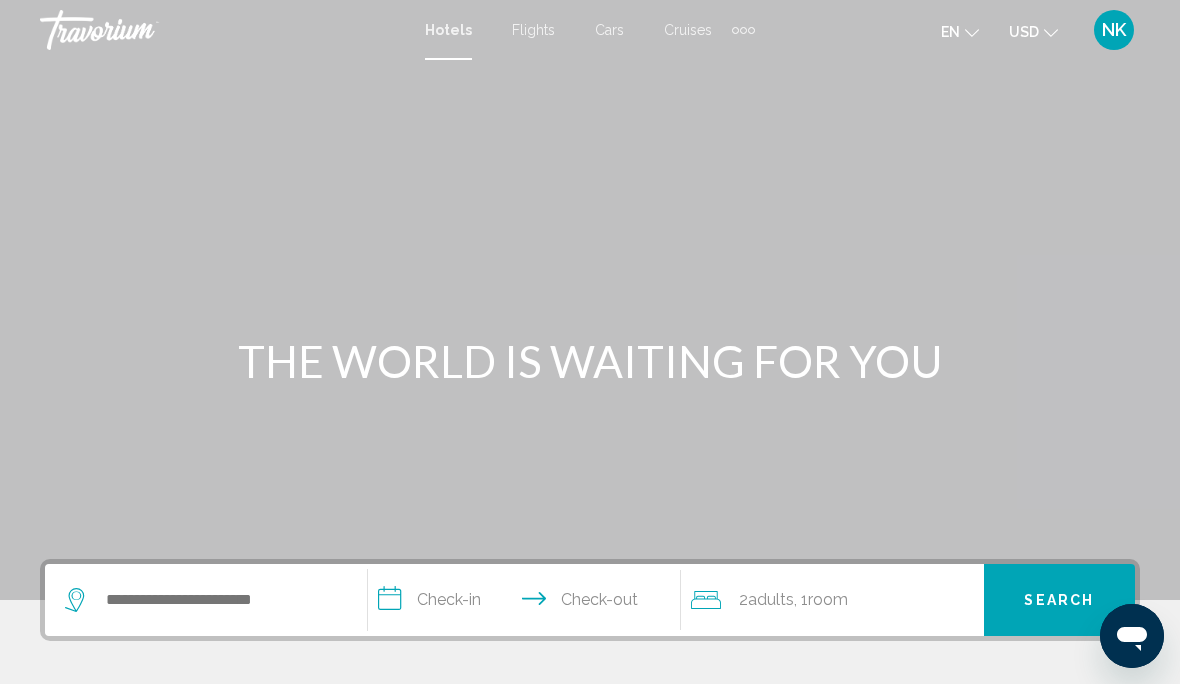 click on "Flights" at bounding box center (533, 30) 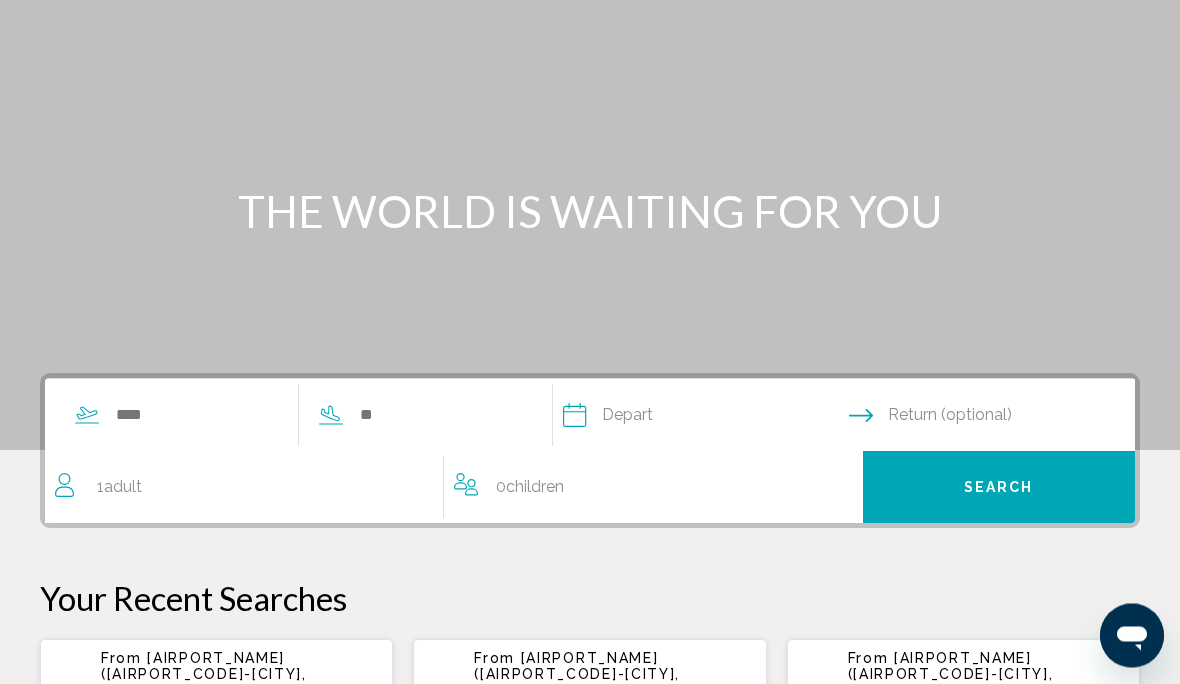 scroll, scrollTop: 158, scrollLeft: 0, axis: vertical 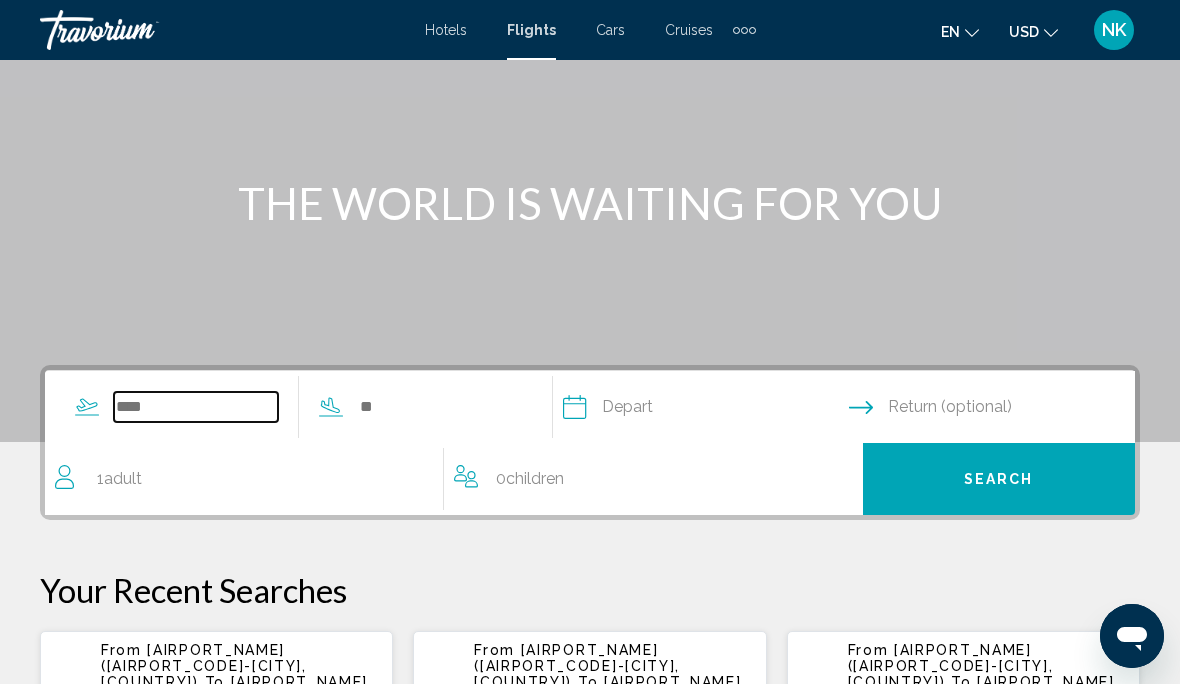 click at bounding box center (196, 407) 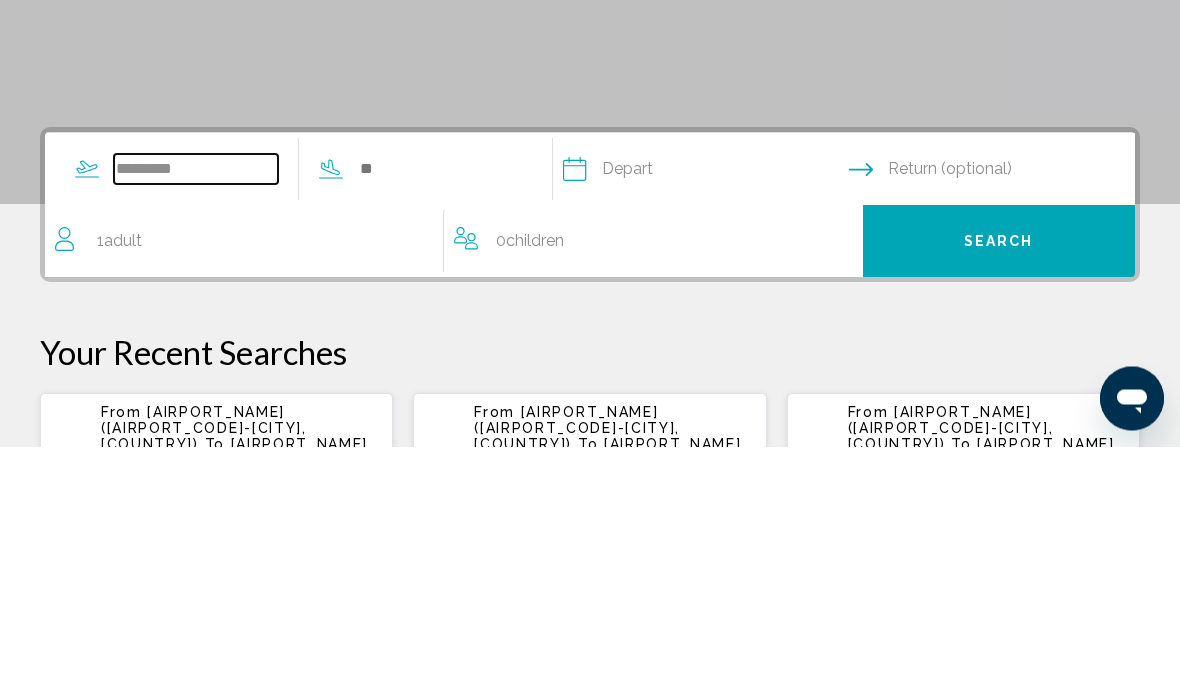 type on "********" 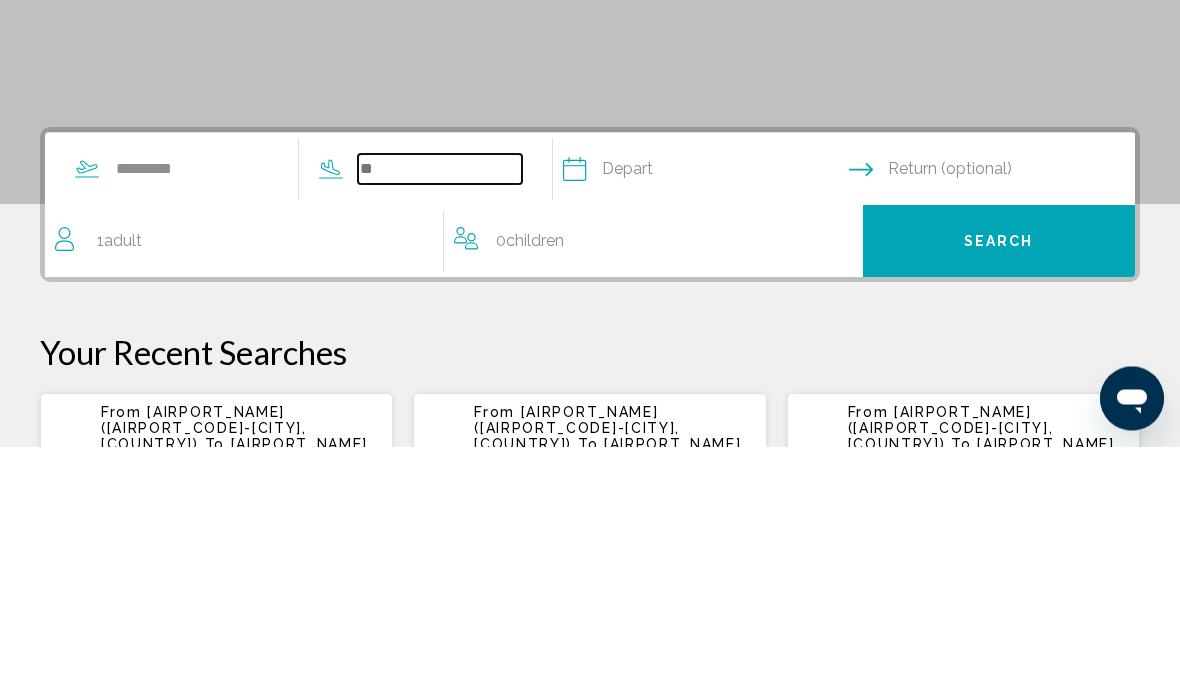 click at bounding box center (440, 407) 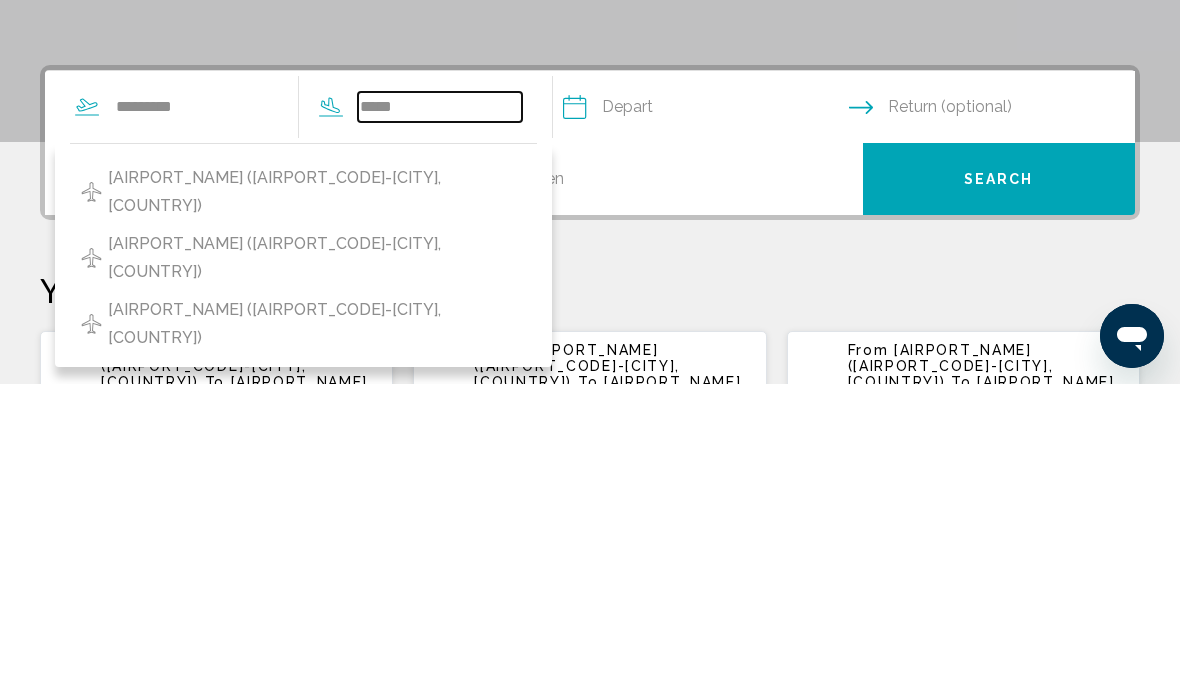 type on "*****" 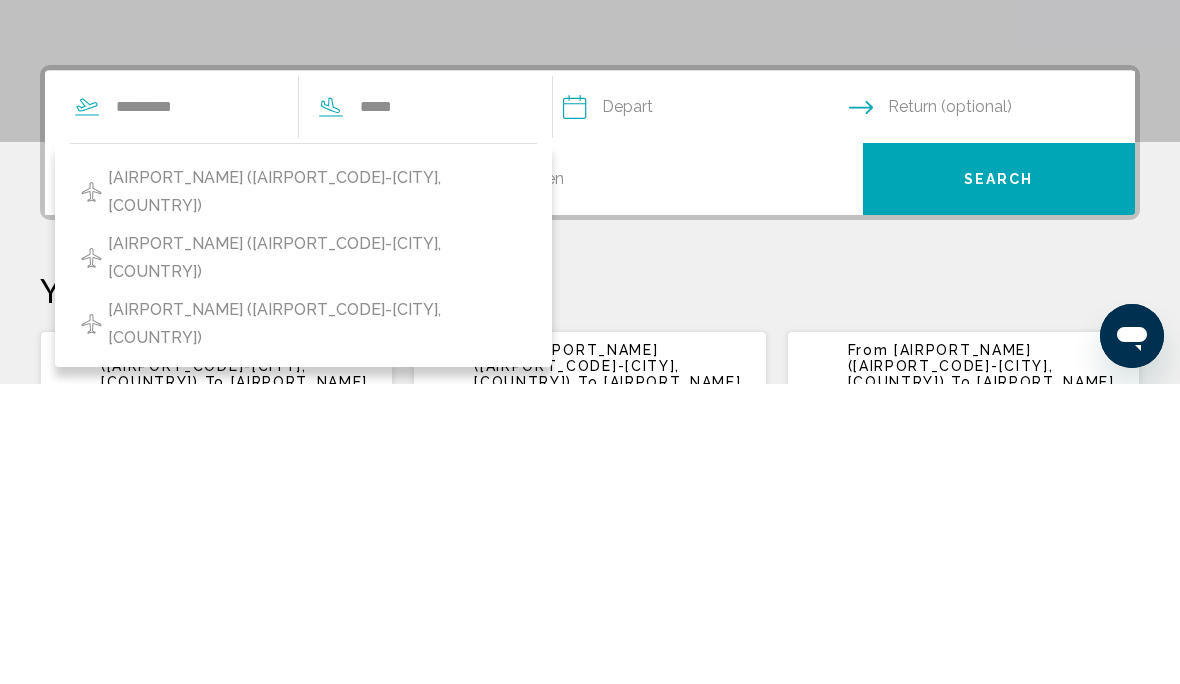 click on "[AIRPORT_NAME] ([AIRPORT_CODE]-[CITY], [COUNTRY])" at bounding box center [317, 492] 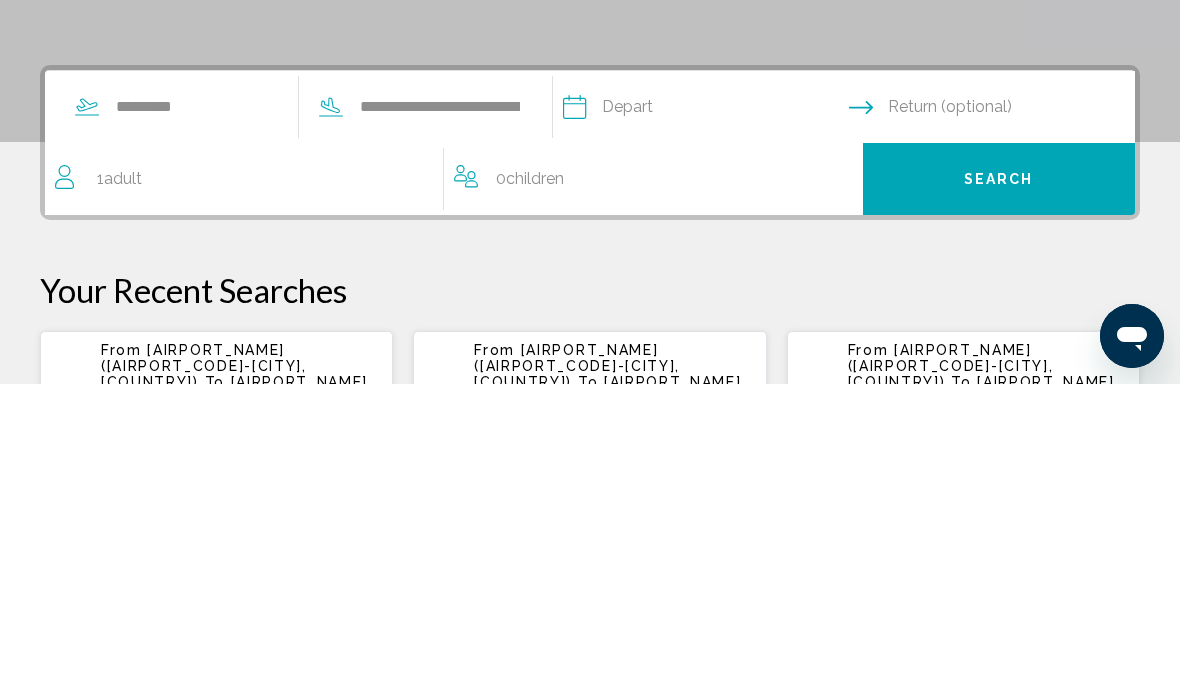 click at bounding box center (705, 410) 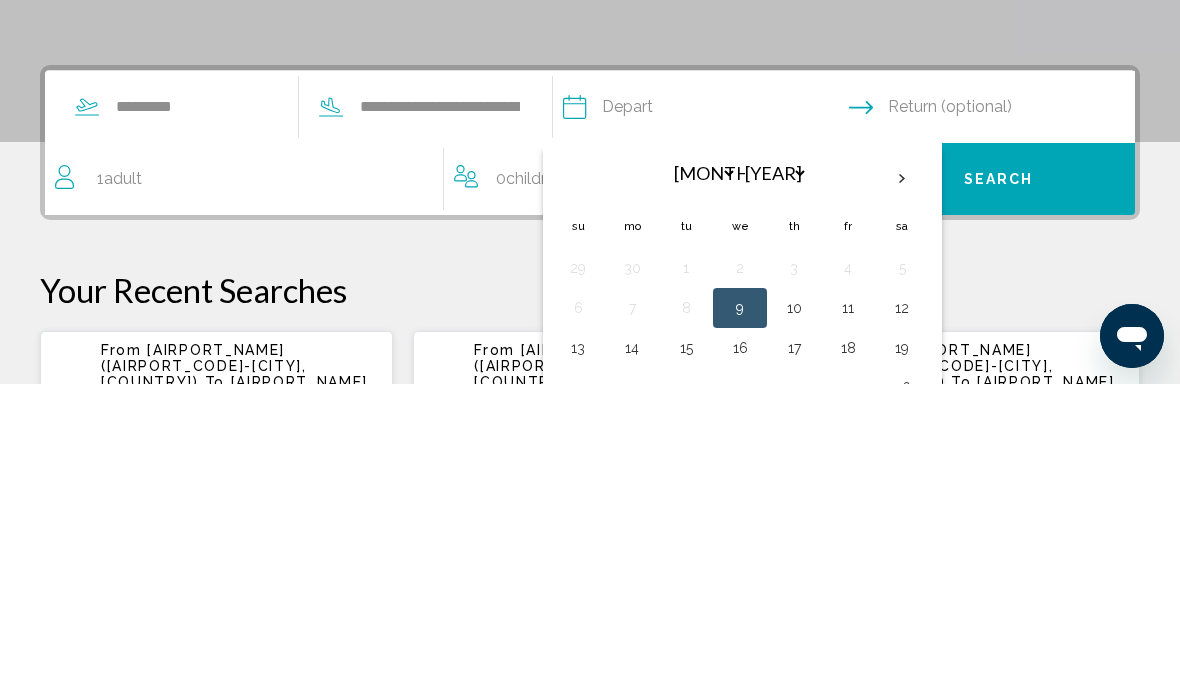 scroll, scrollTop: 455, scrollLeft: 0, axis: vertical 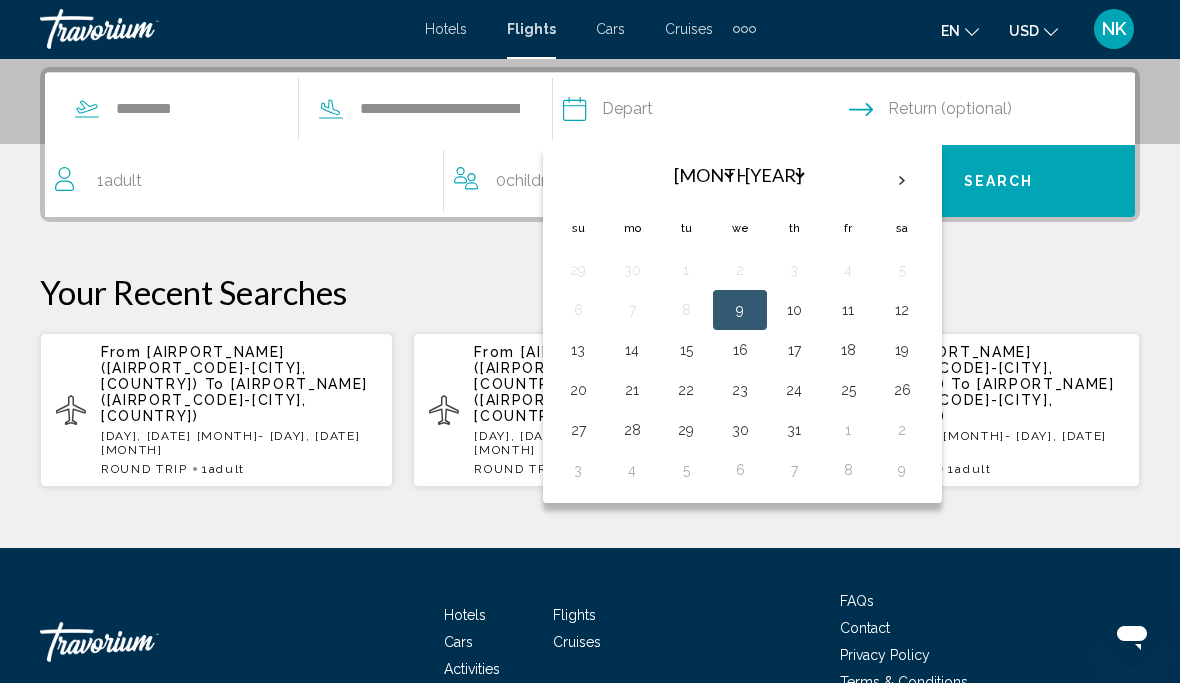 click on "24" at bounding box center [794, 391] 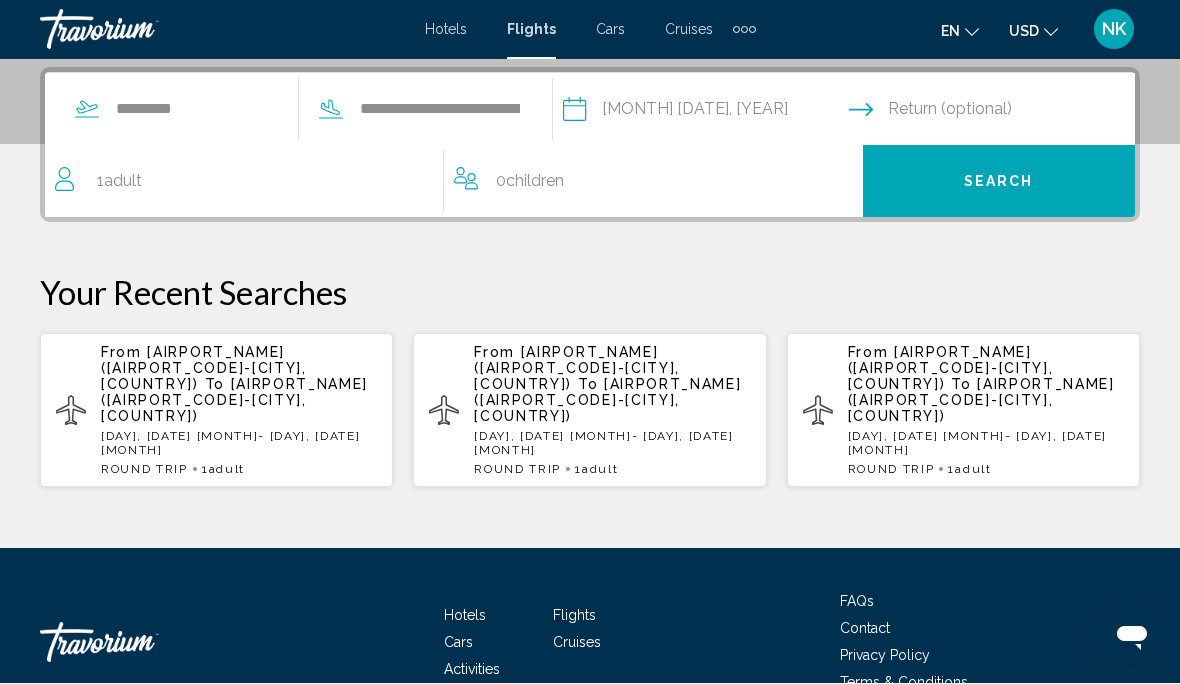 click at bounding box center [996, 113] 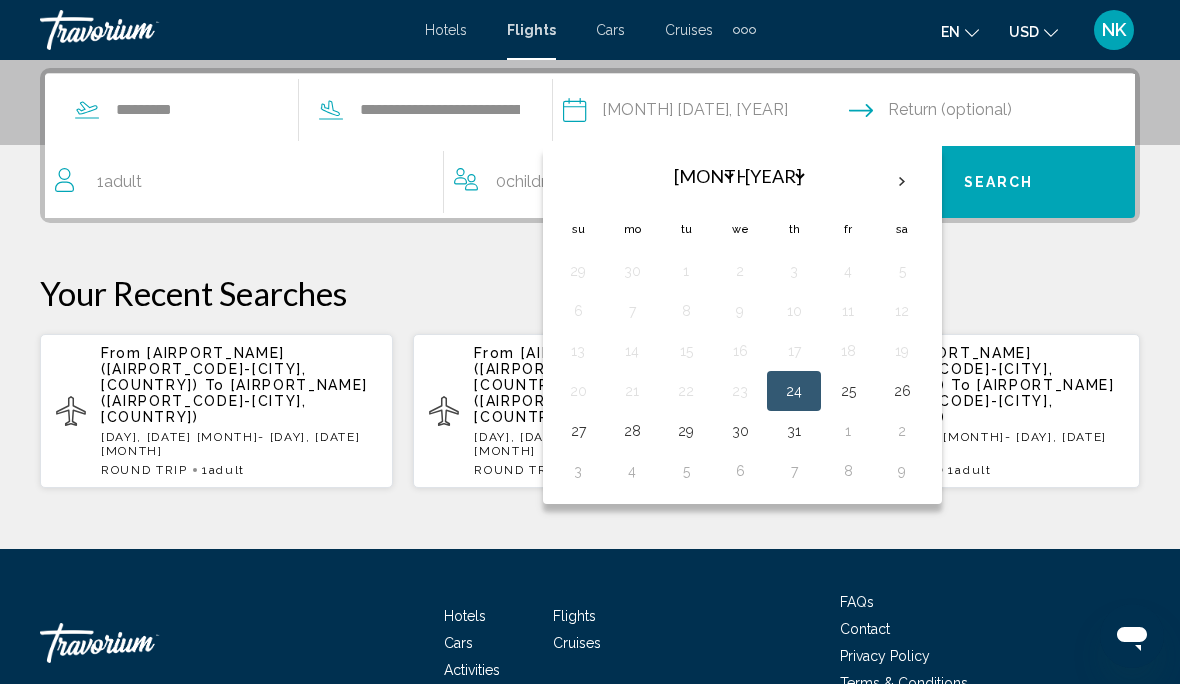click on "28" at bounding box center (632, 431) 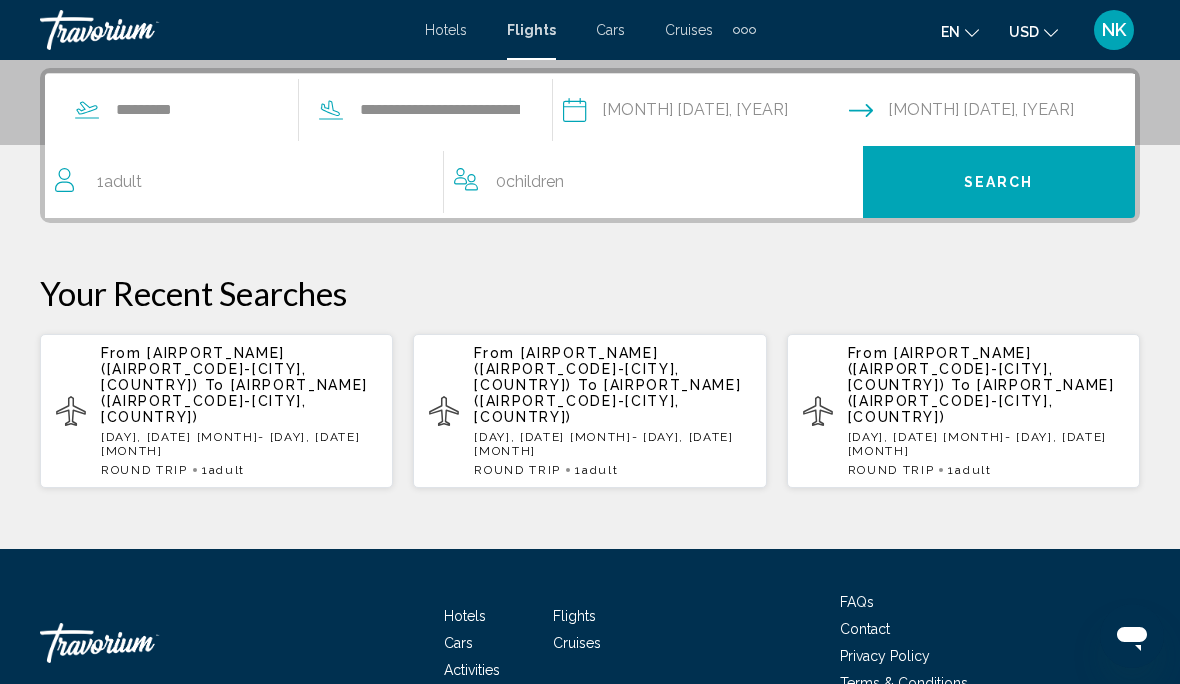 click on "Search" at bounding box center [999, 182] 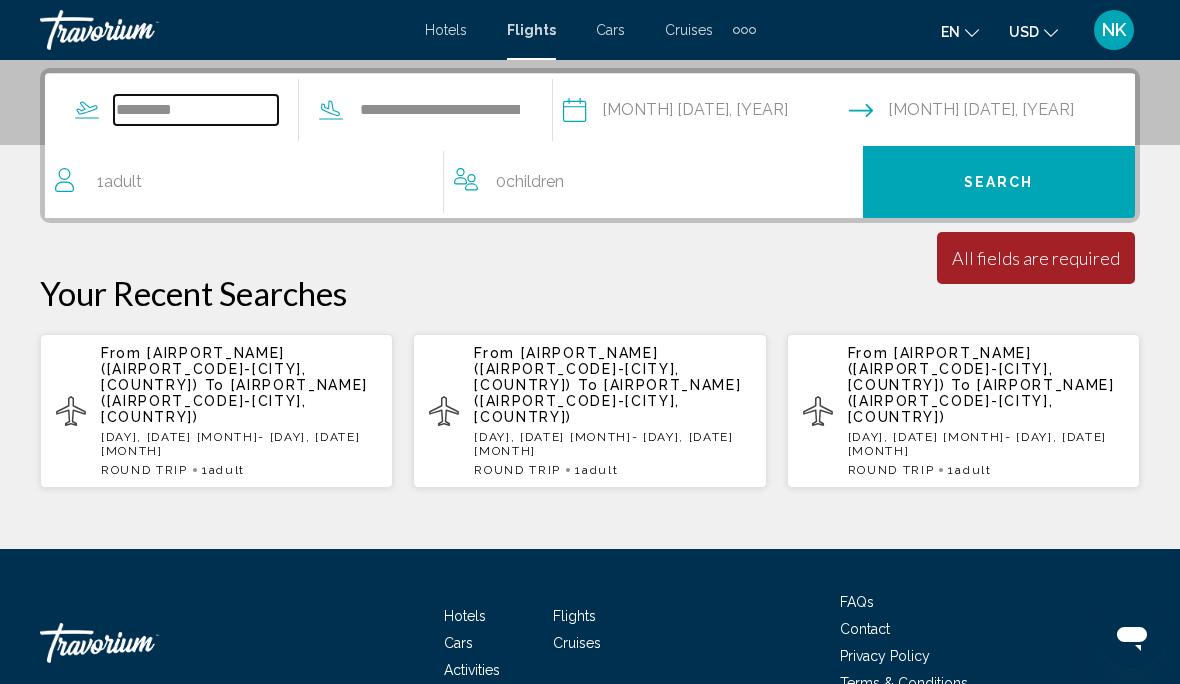 click on "********" at bounding box center [196, 110] 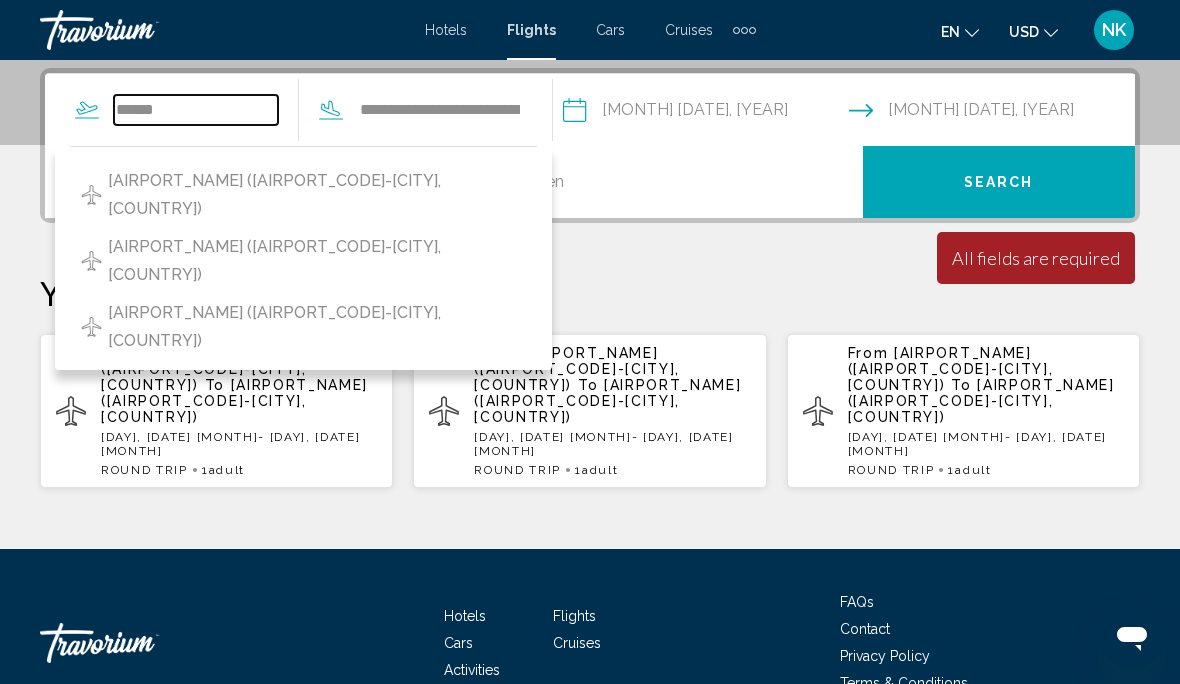 type on "*****" 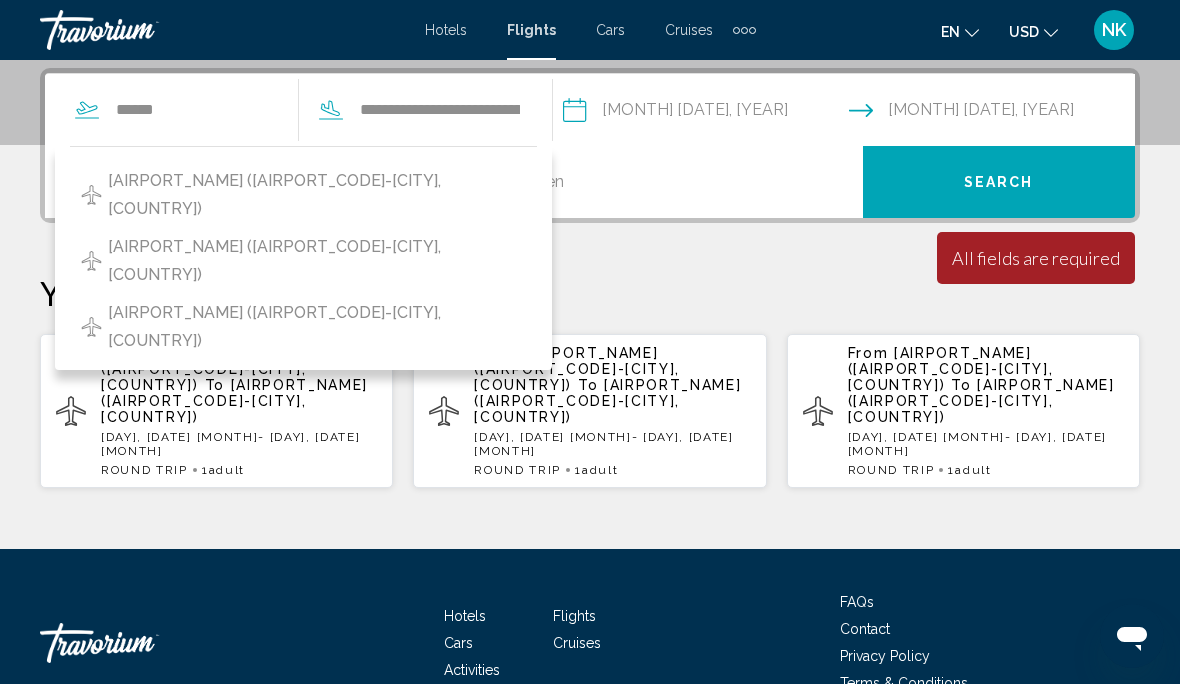 click on "[AIRPORT_NAME] ([AIRPORT_CODE]-[CITY], [COUNTRY])" at bounding box center (303, 195) 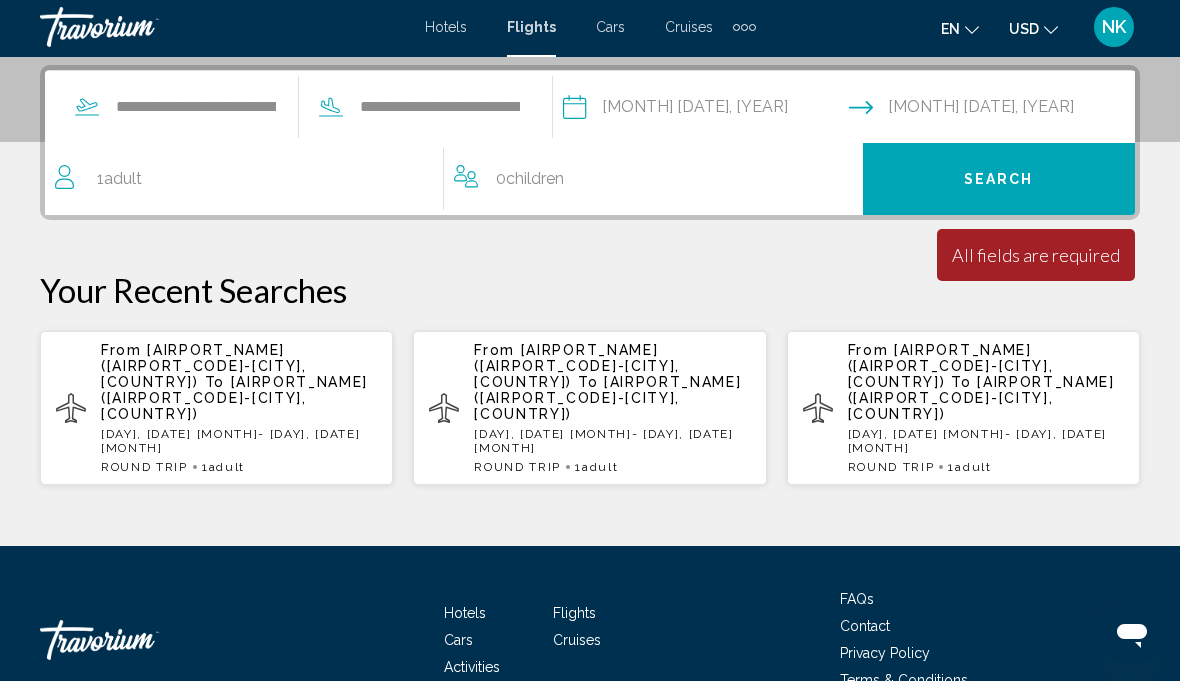 click on "Search" at bounding box center (999, 182) 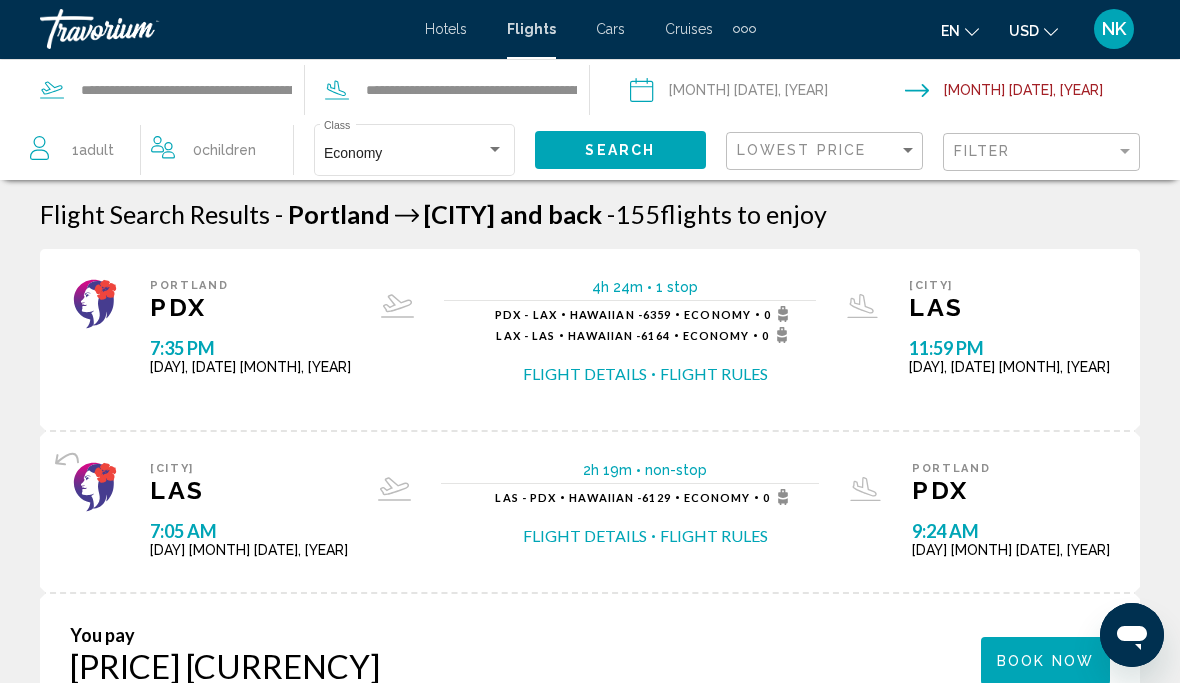 scroll, scrollTop: 1, scrollLeft: 0, axis: vertical 